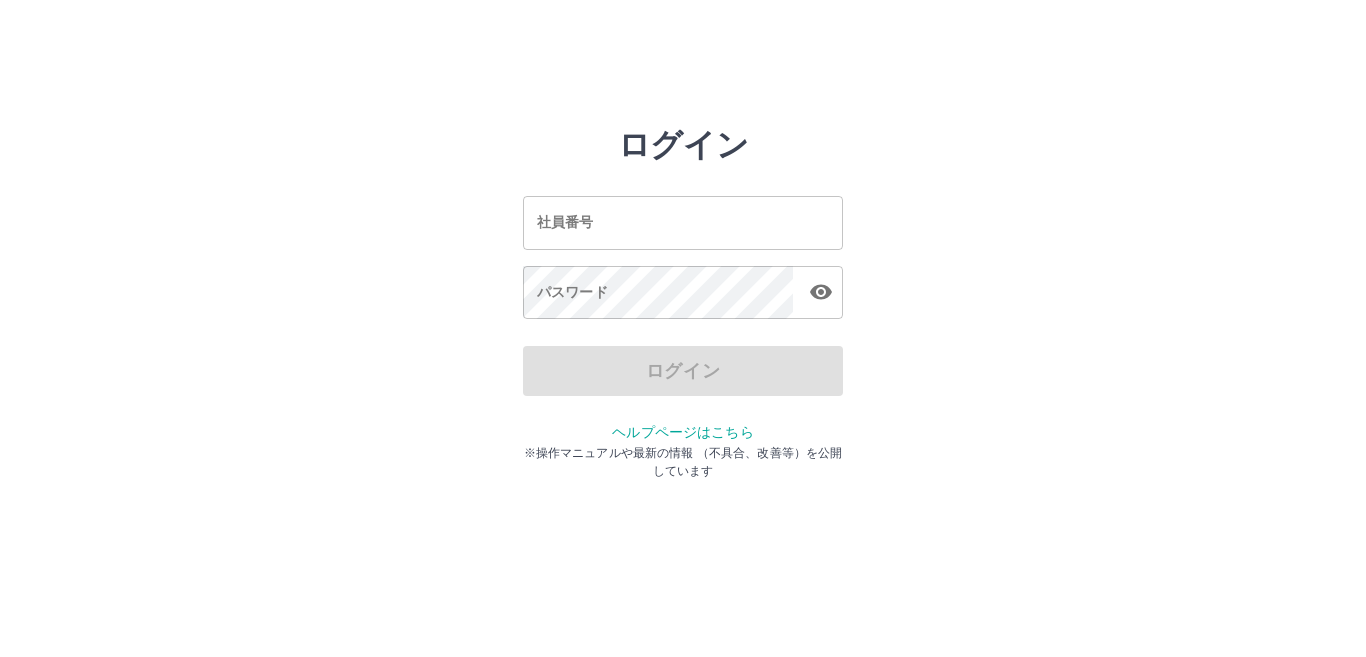 scroll, scrollTop: 0, scrollLeft: 0, axis: both 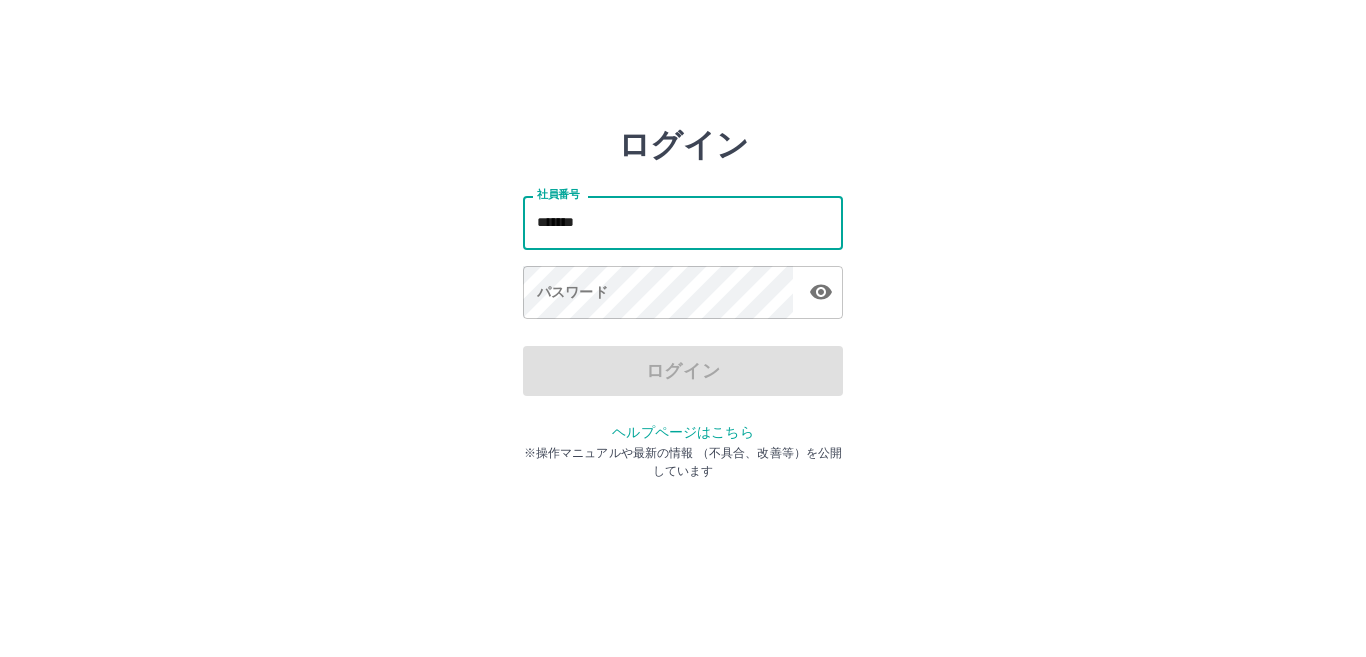 type on "*******" 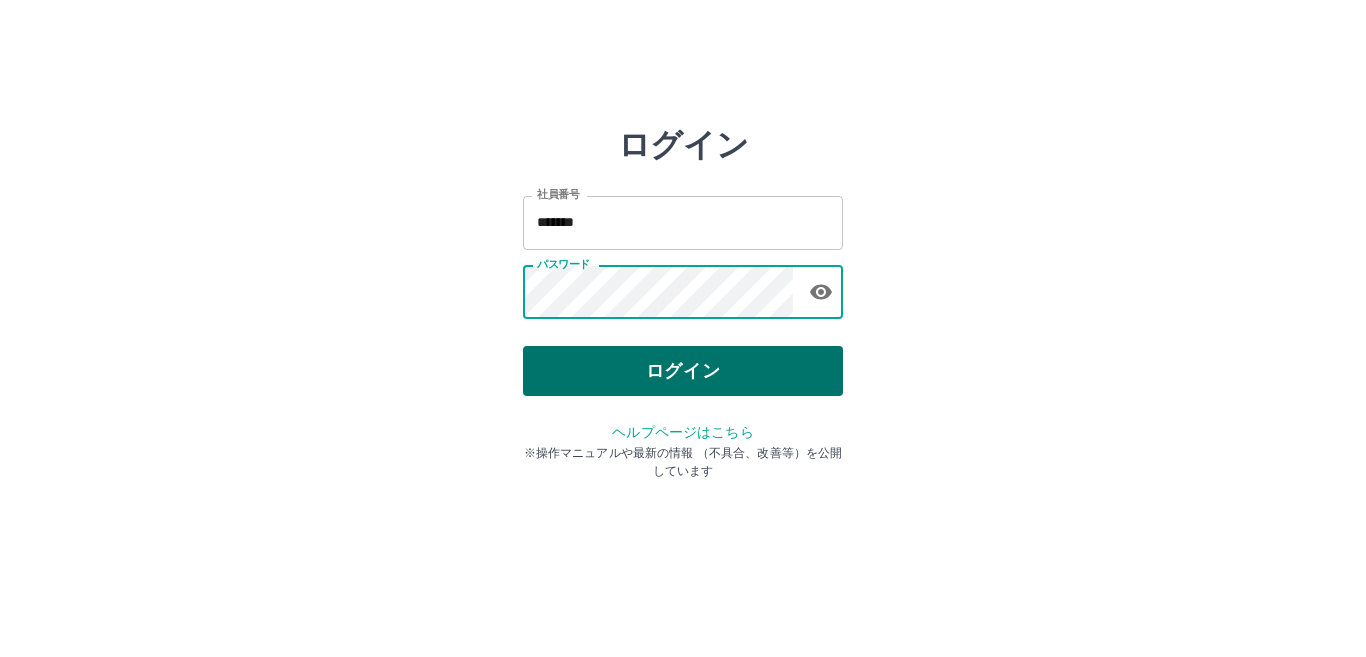 click on "ログイン" at bounding box center (683, 371) 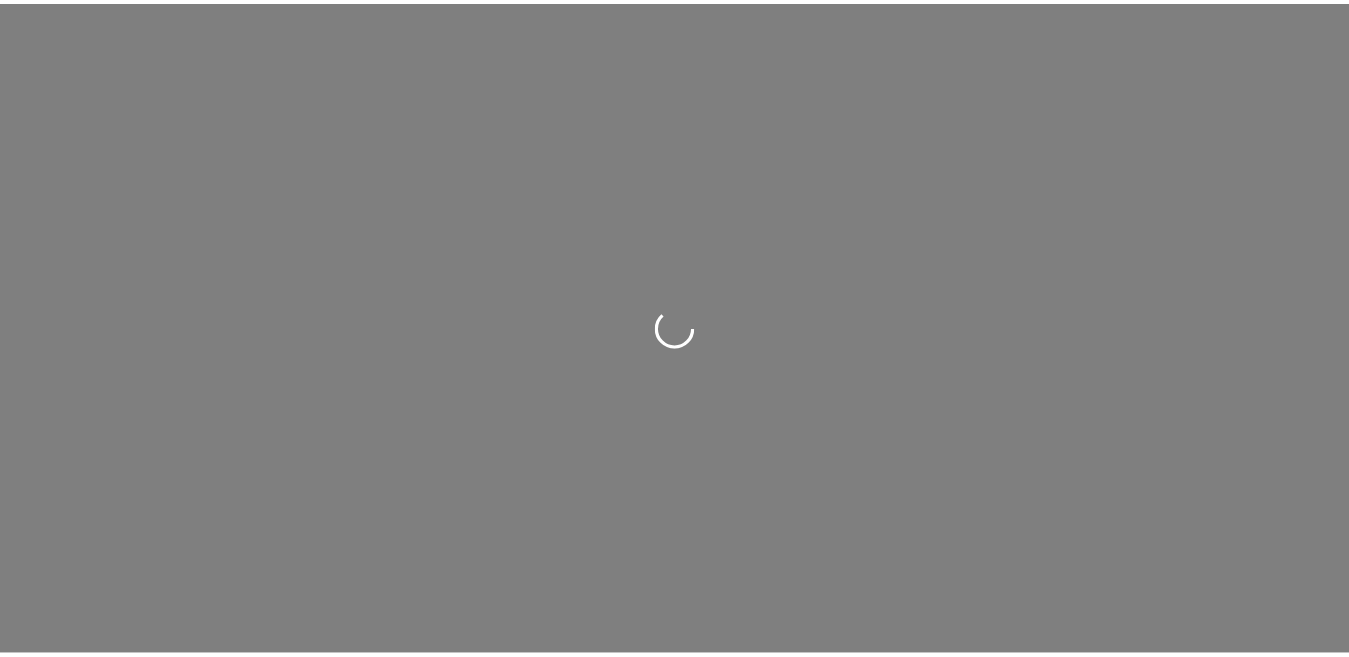scroll, scrollTop: 0, scrollLeft: 0, axis: both 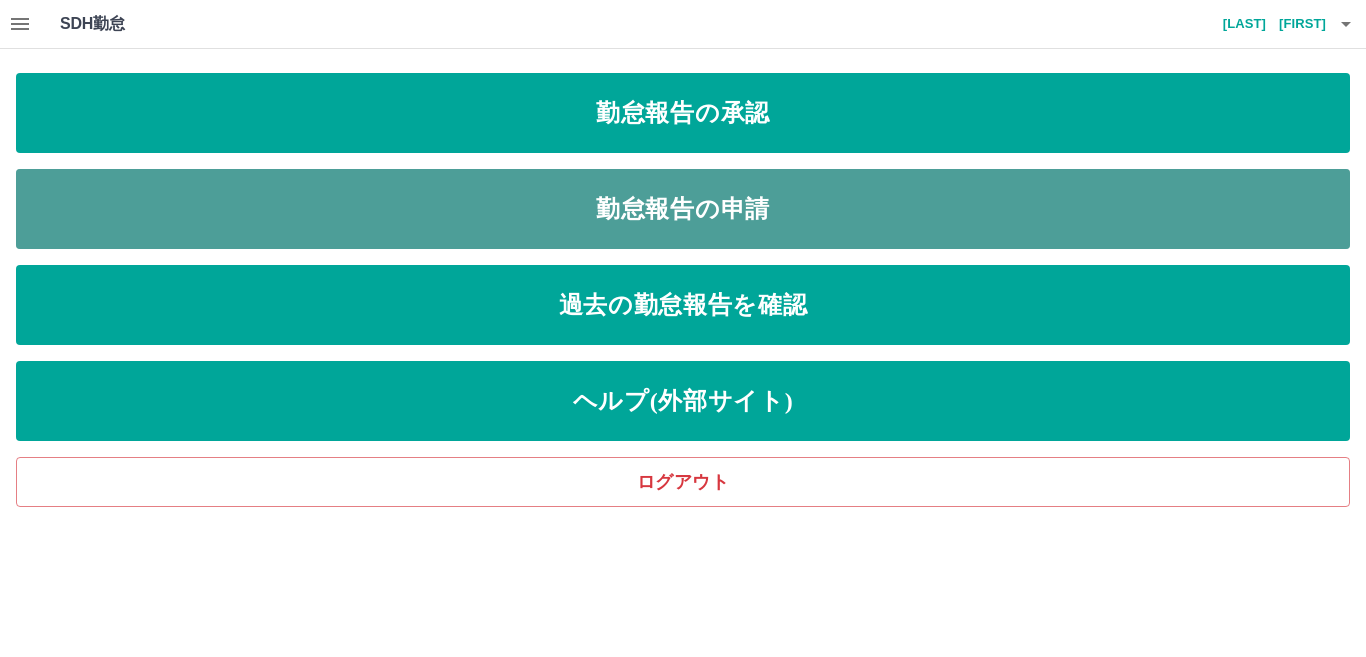 click on "勤怠報告の申請" at bounding box center [683, 209] 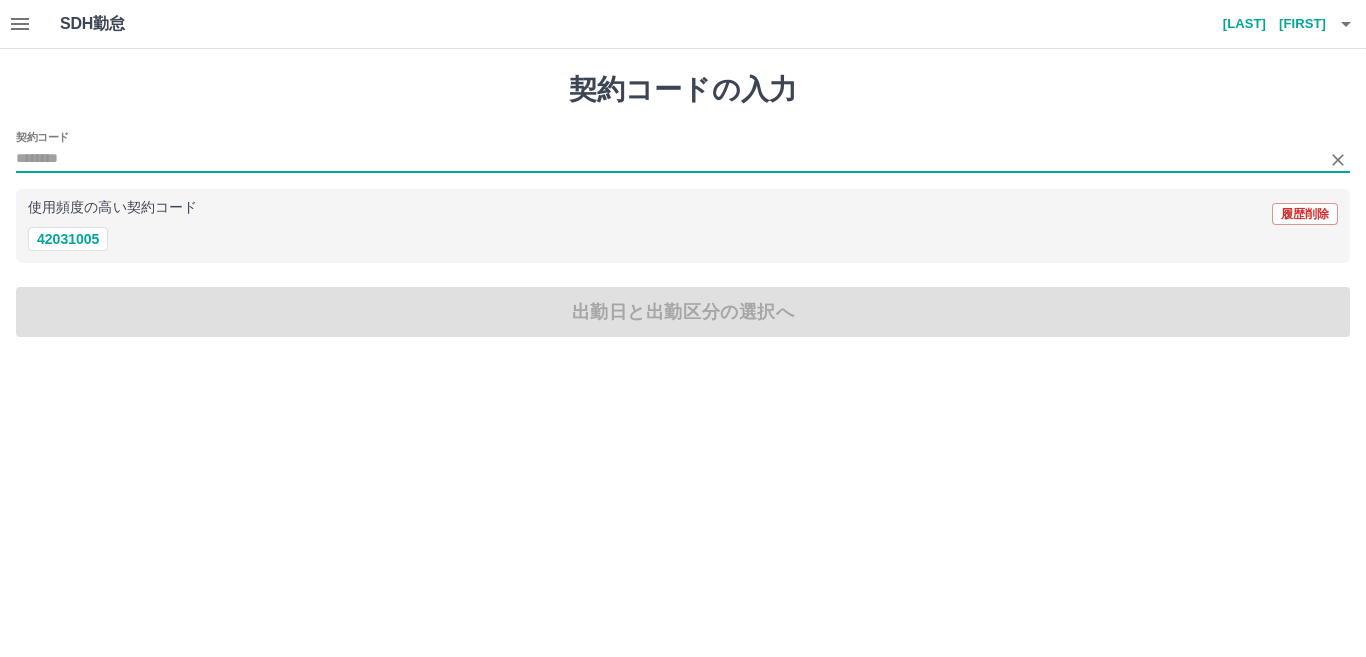 click on "契約コード" at bounding box center [668, 159] 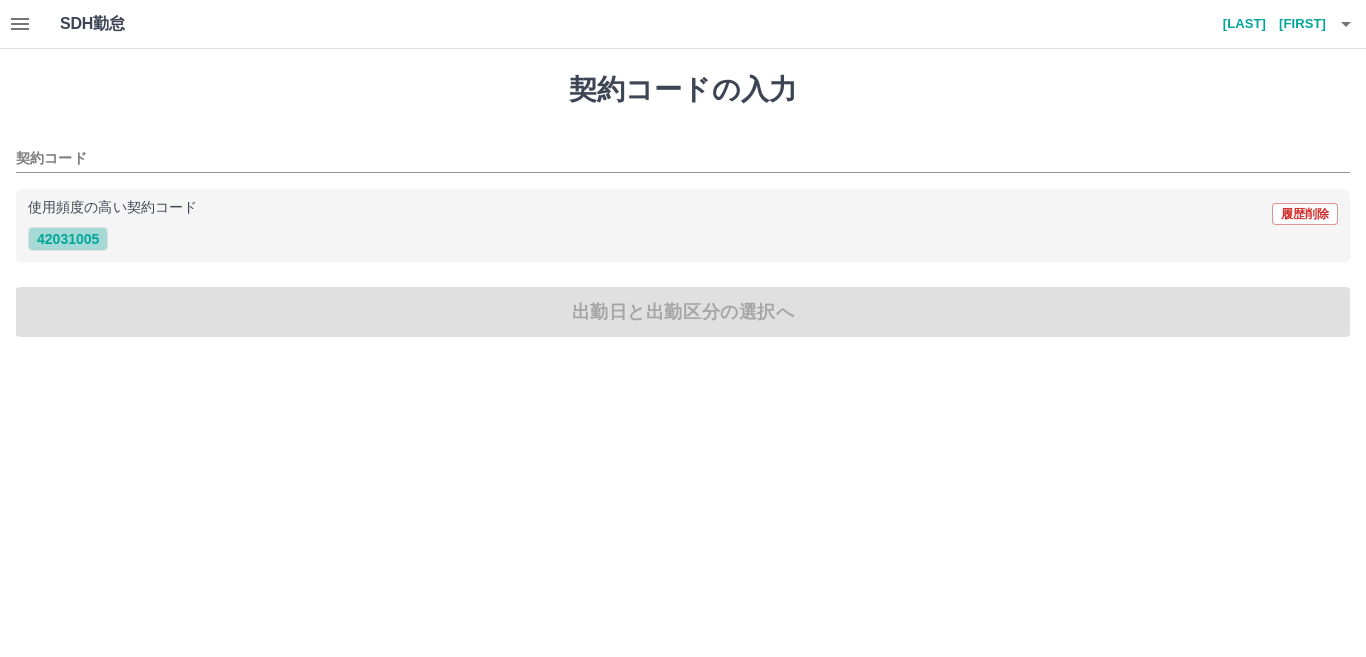 click on "42031005" at bounding box center (68, 239) 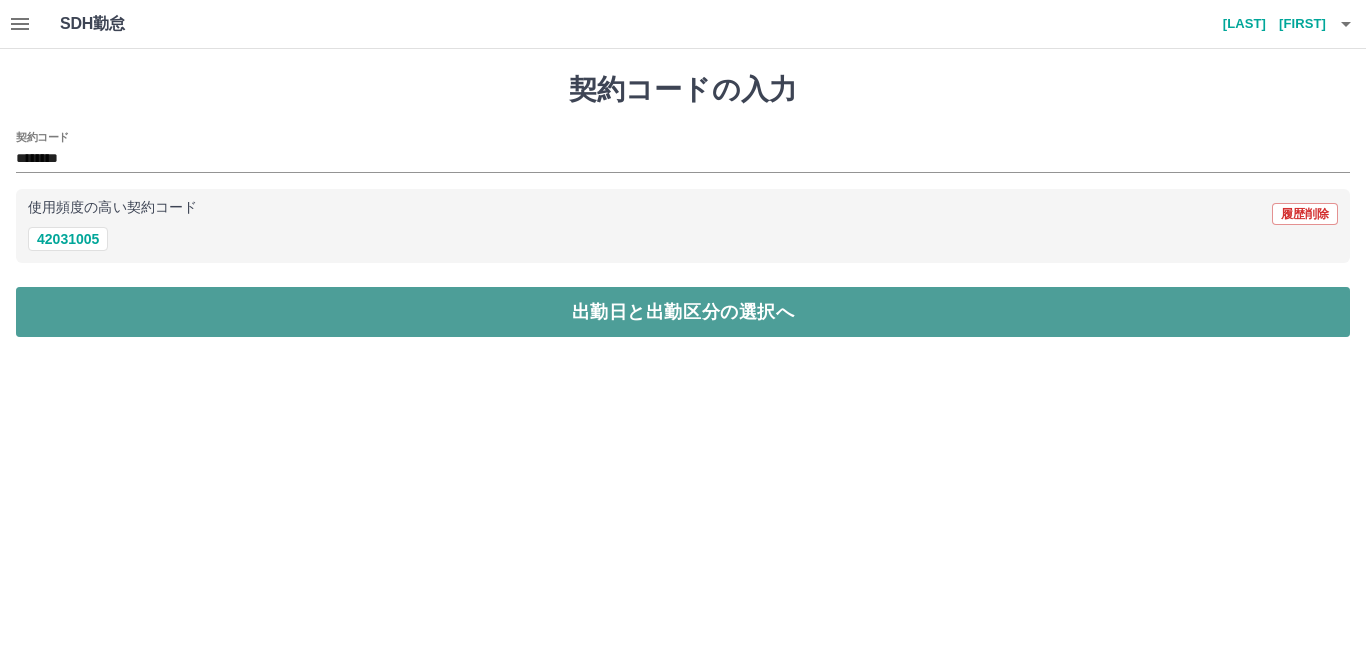 click on "出勤日と出勤区分の選択へ" at bounding box center [683, 312] 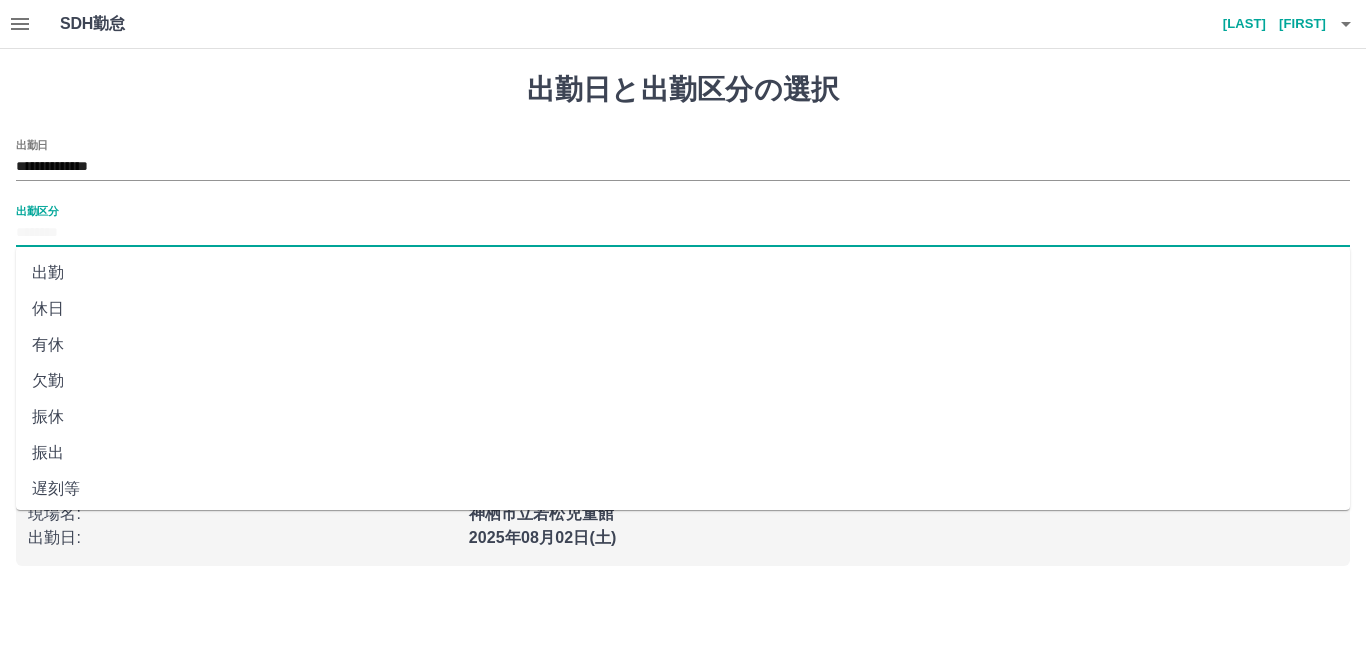drag, startPoint x: 93, startPoint y: 232, endPoint x: 105, endPoint y: 292, distance: 61.188232 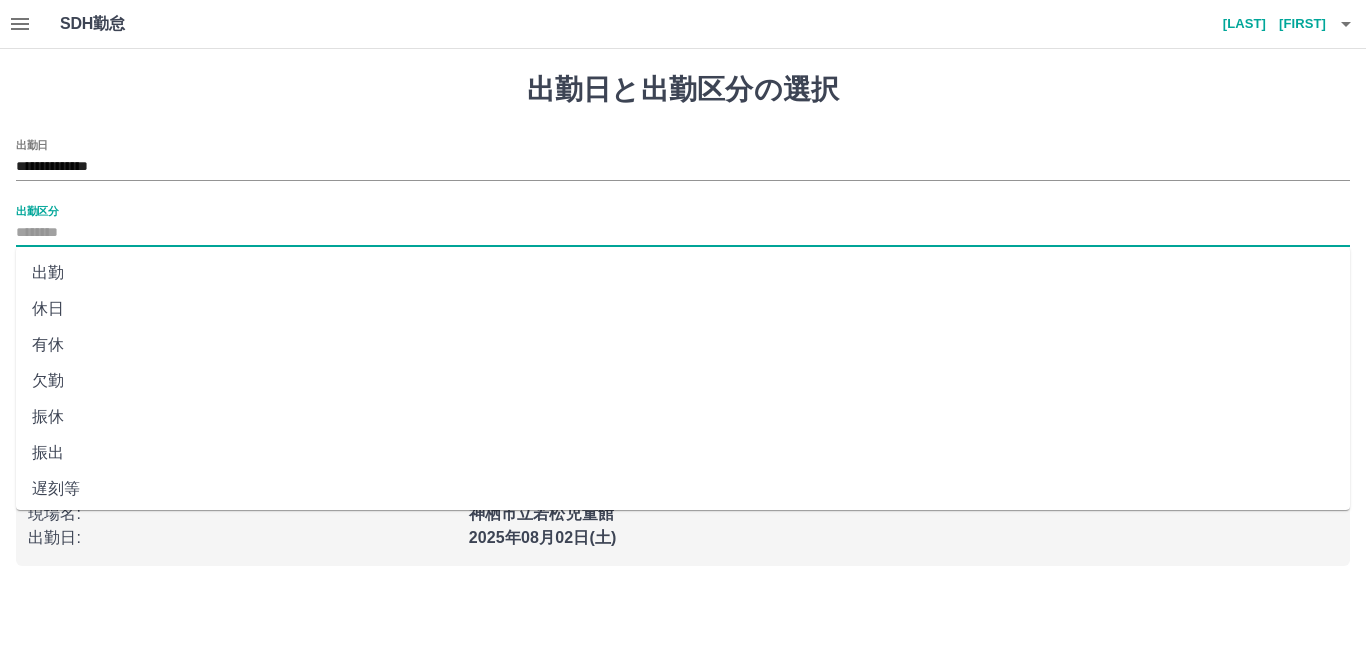 click on "出勤区分" at bounding box center (683, 233) 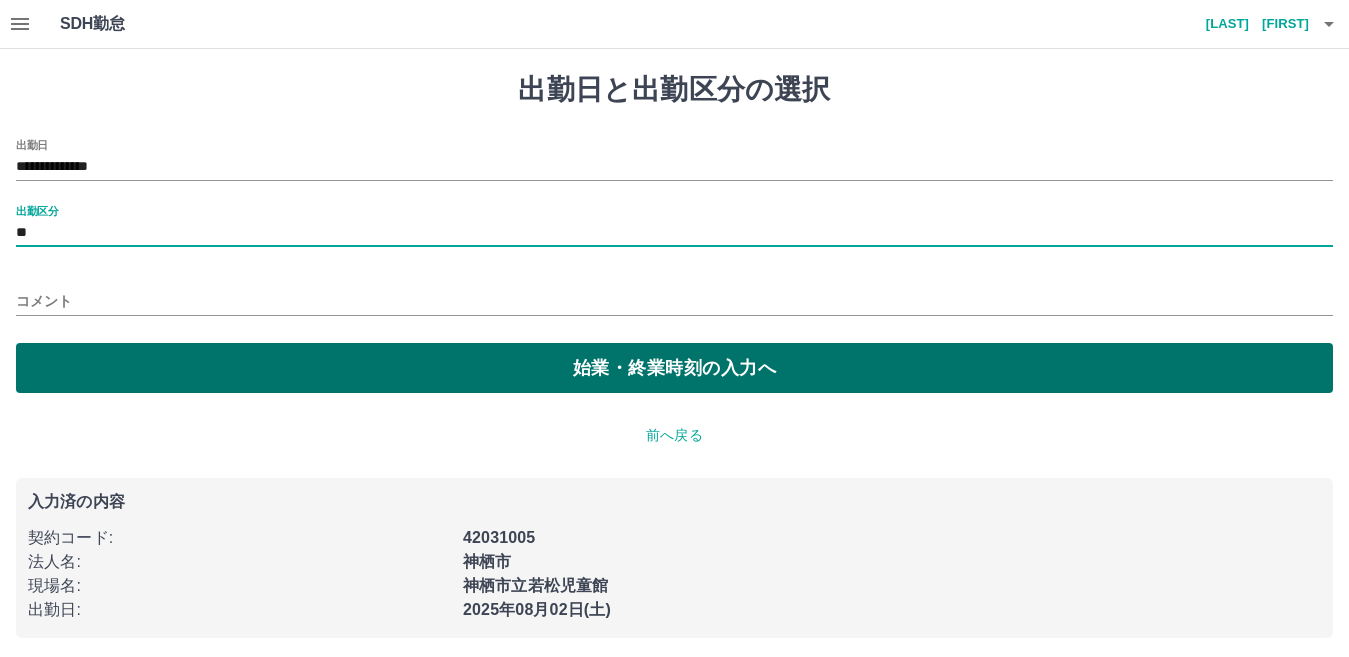 drag, startPoint x: 94, startPoint y: 377, endPoint x: 107, endPoint y: 379, distance: 13.152946 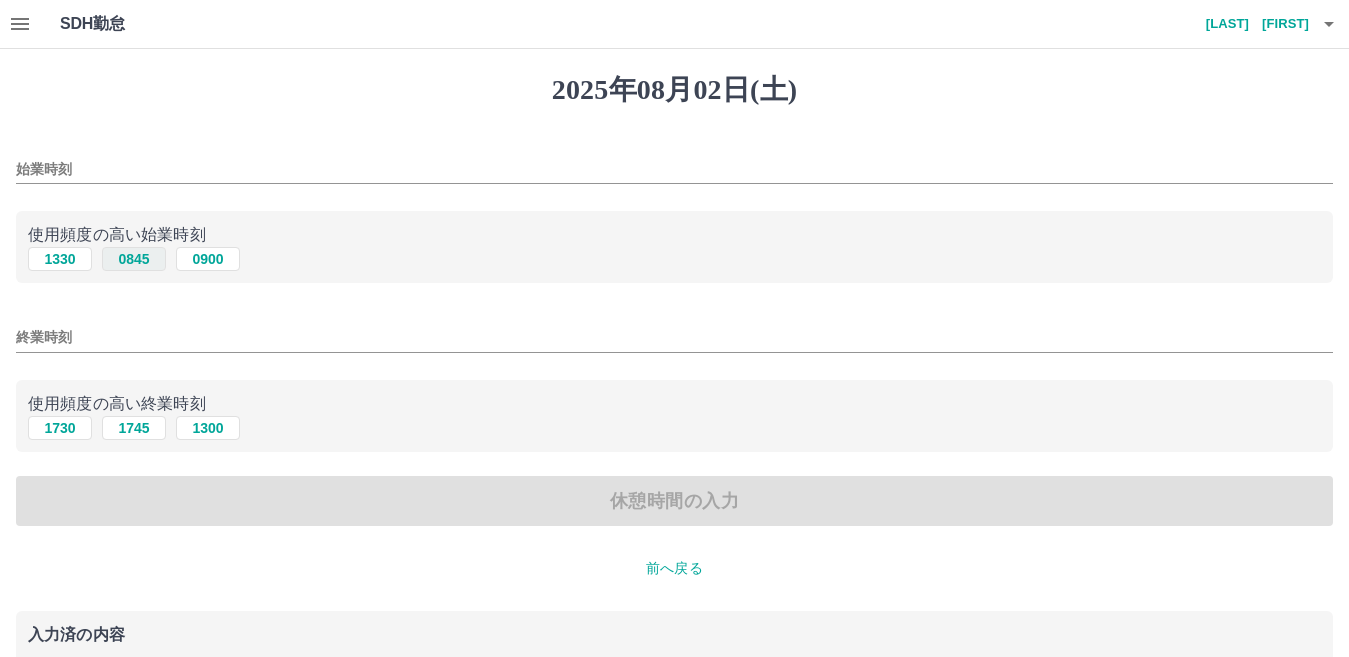 click on "0845" at bounding box center (134, 259) 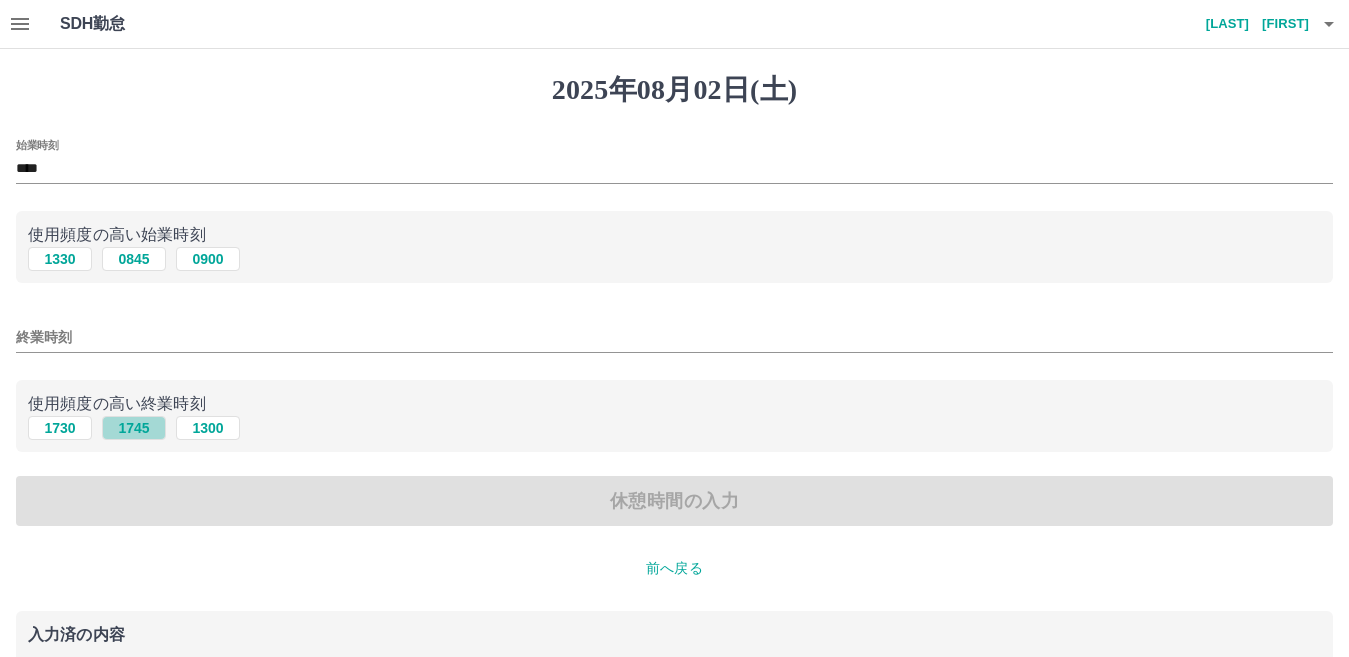 click on "1745" at bounding box center (134, 428) 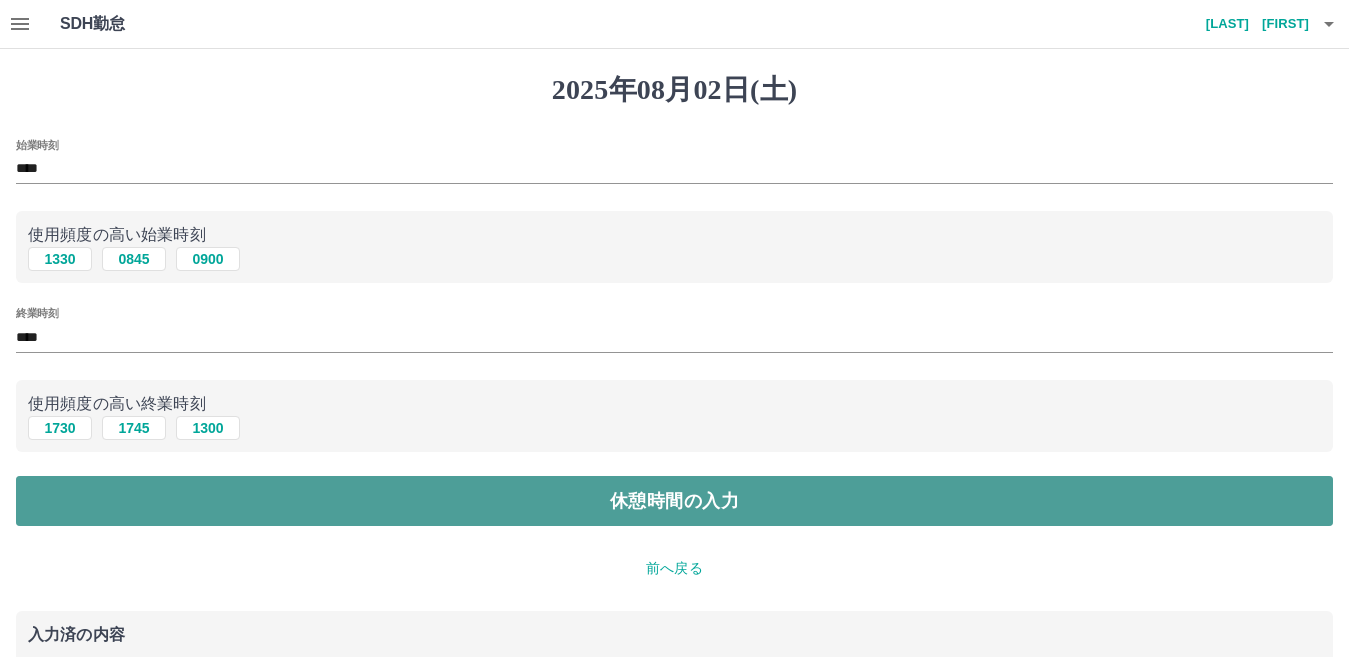 click on "休憩時間の入力" at bounding box center [674, 501] 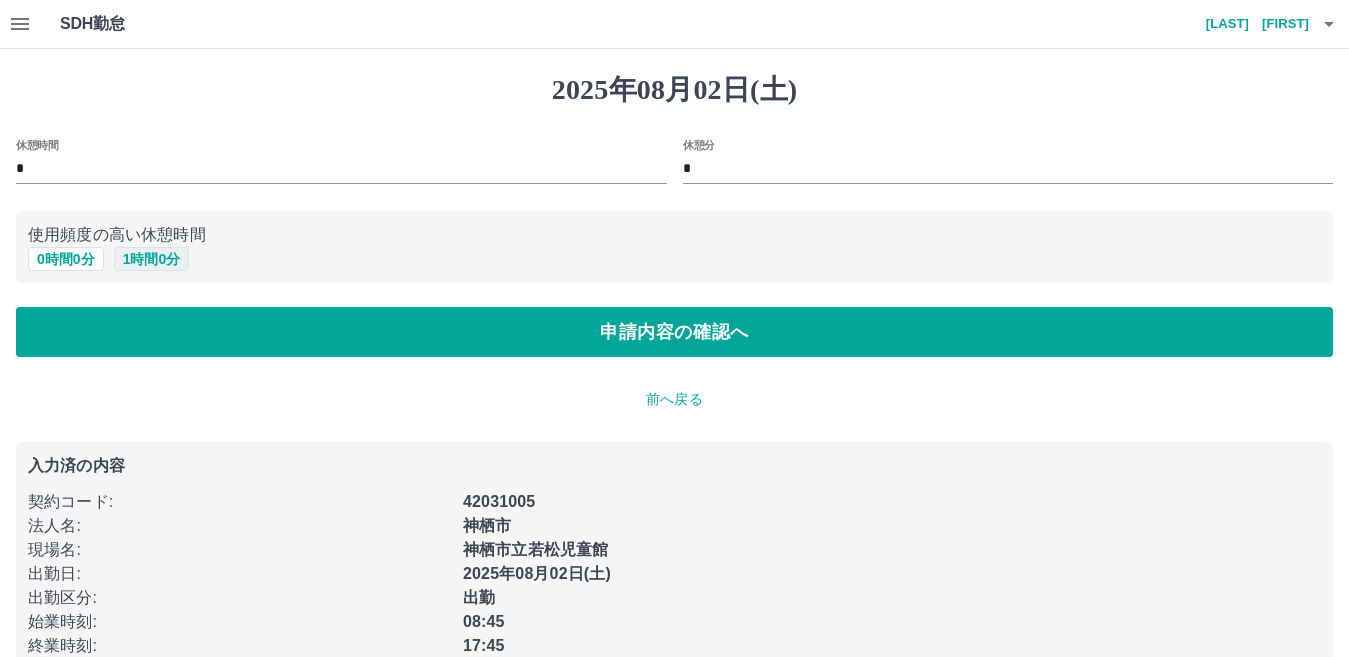 click on "1 時間 0 分" at bounding box center [152, 259] 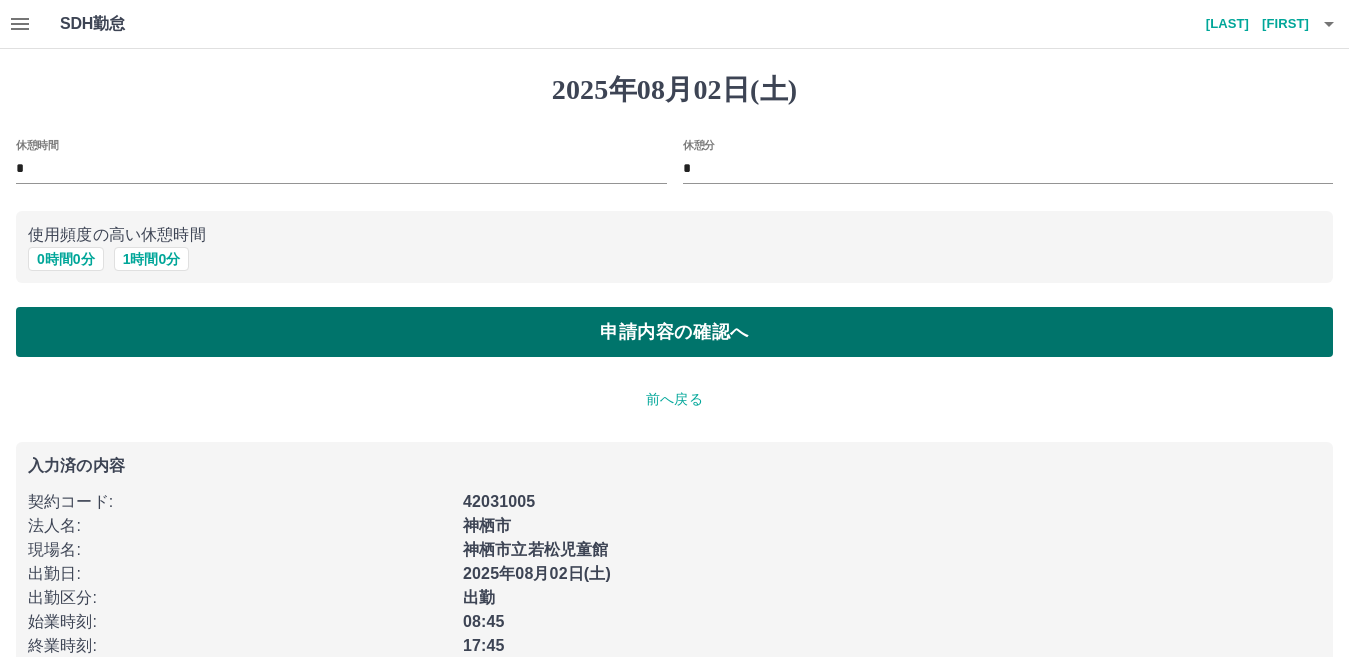 click on "申請内容の確認へ" at bounding box center [674, 332] 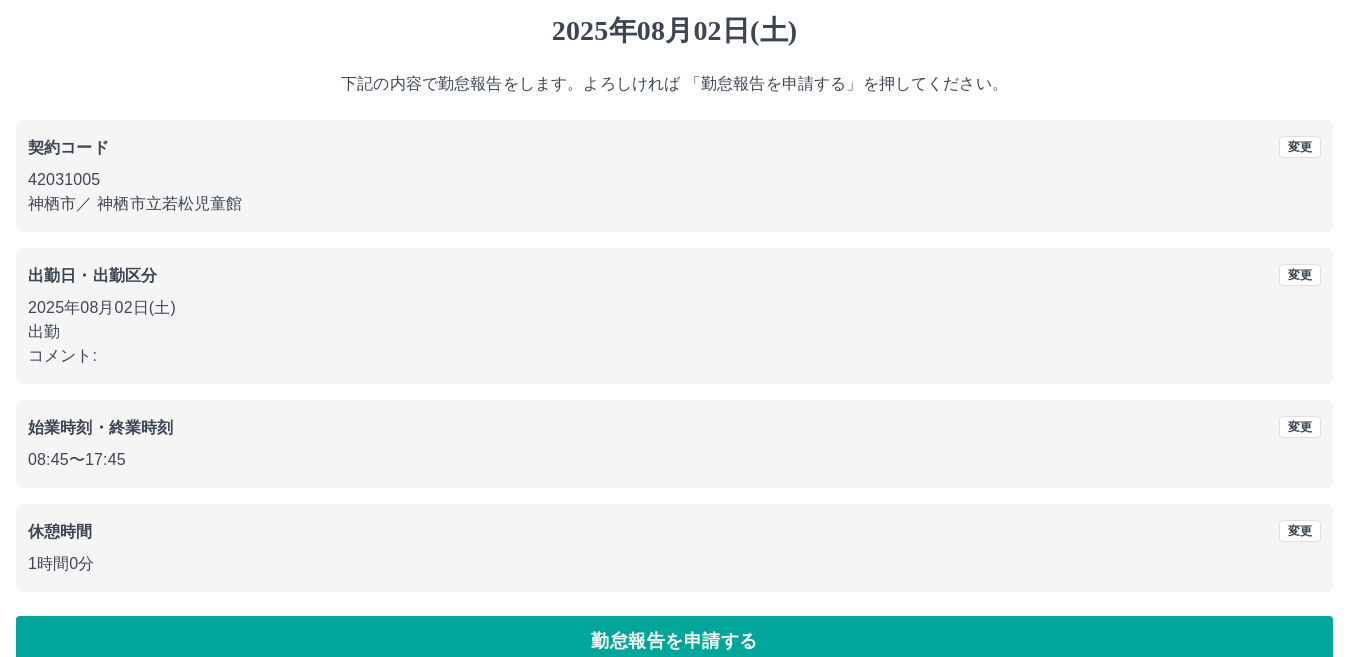 scroll, scrollTop: 92, scrollLeft: 0, axis: vertical 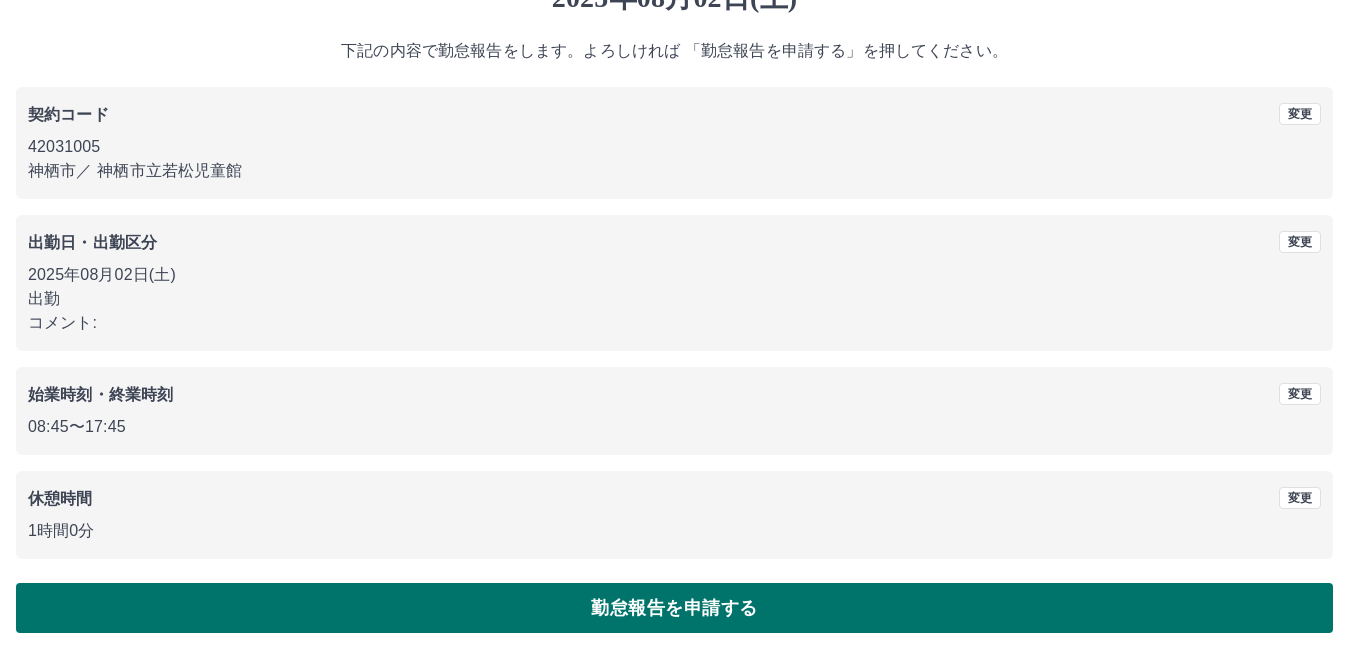 click on "勤怠報告を申請する" at bounding box center (674, 608) 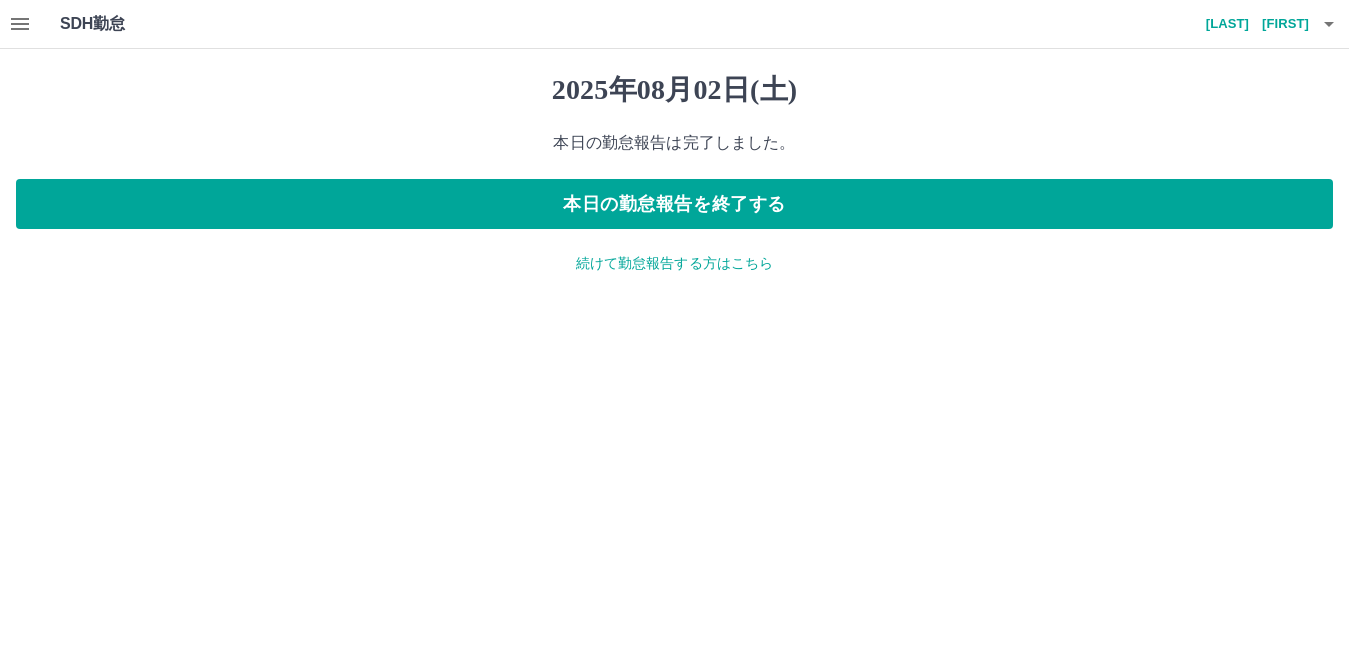 scroll, scrollTop: 0, scrollLeft: 0, axis: both 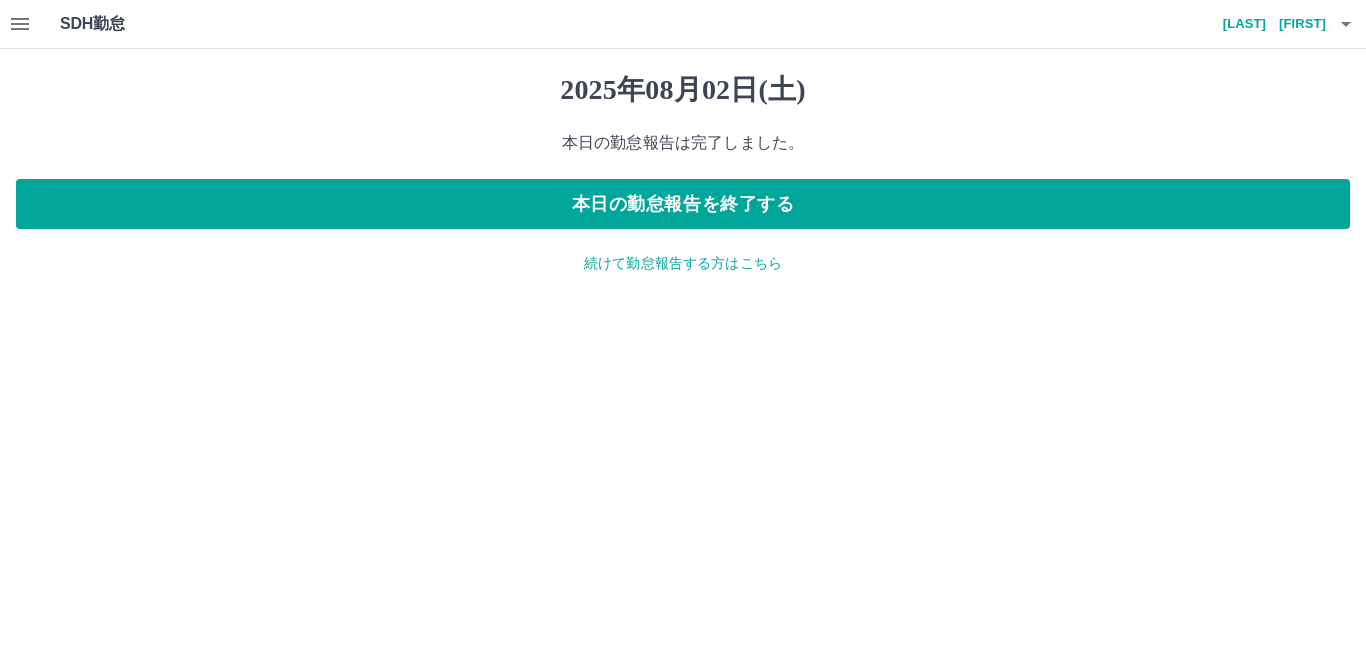 click 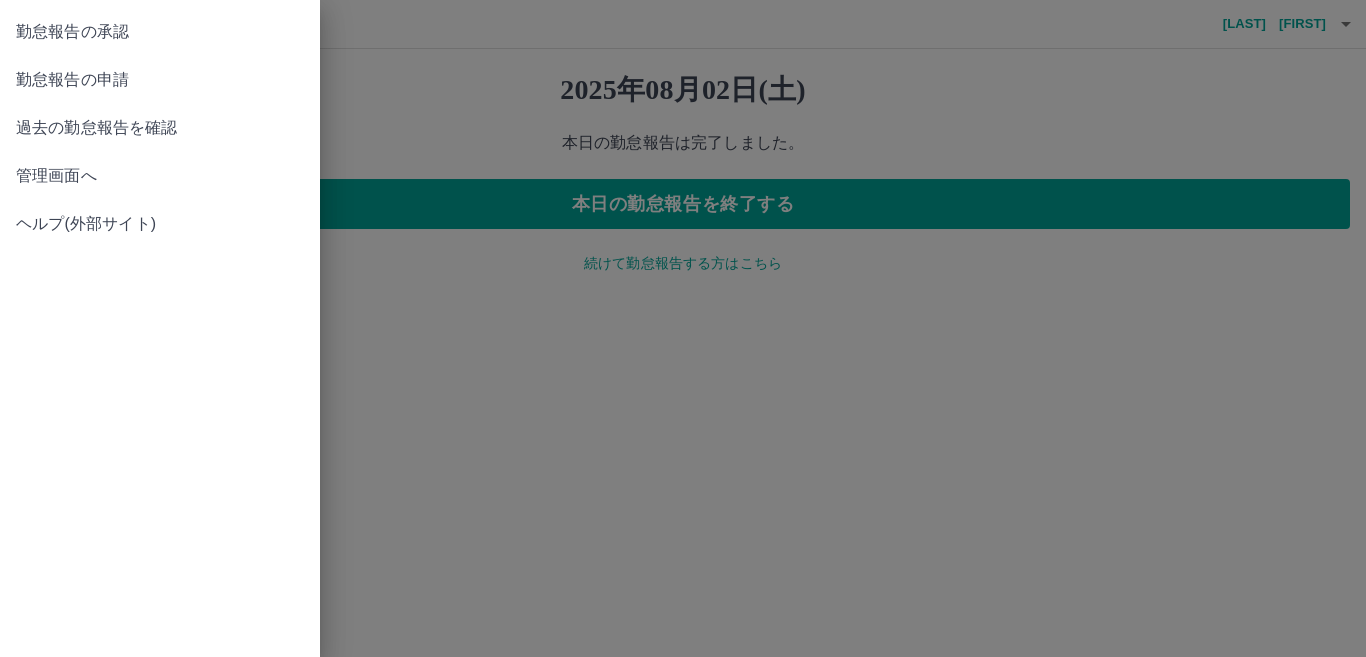 click on "勤怠報告の承認" at bounding box center [160, 32] 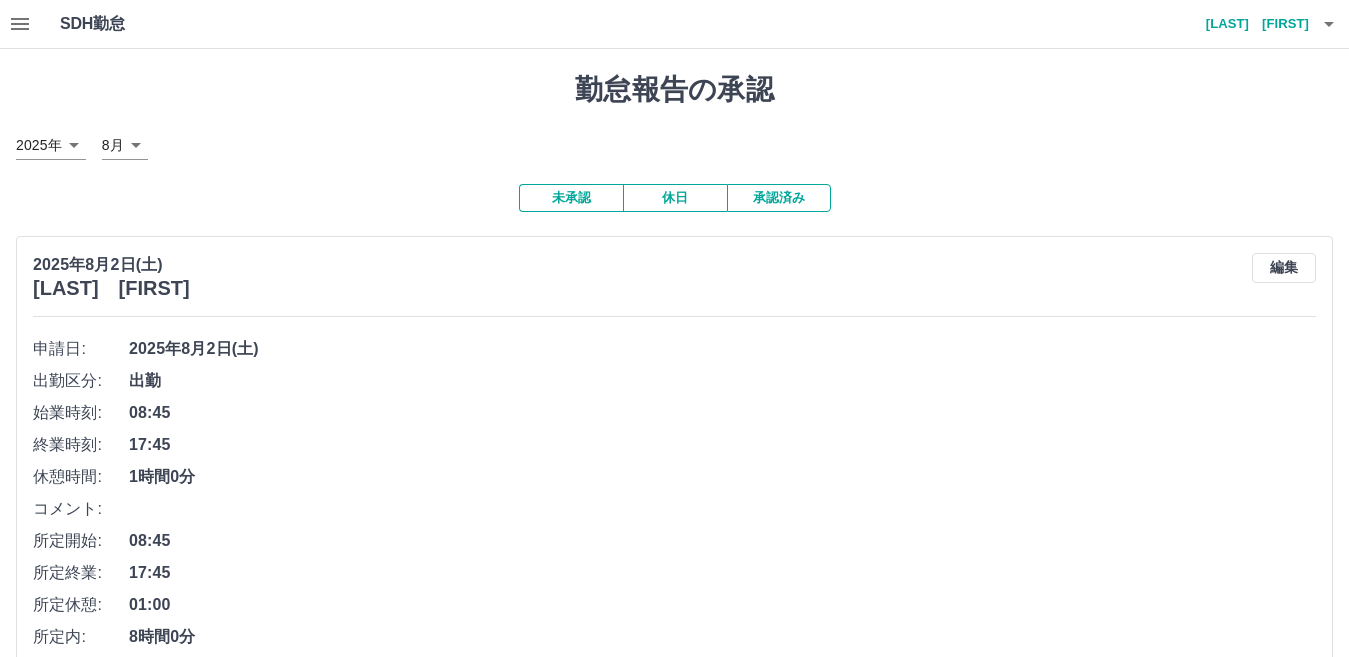 scroll, scrollTop: 600, scrollLeft: 0, axis: vertical 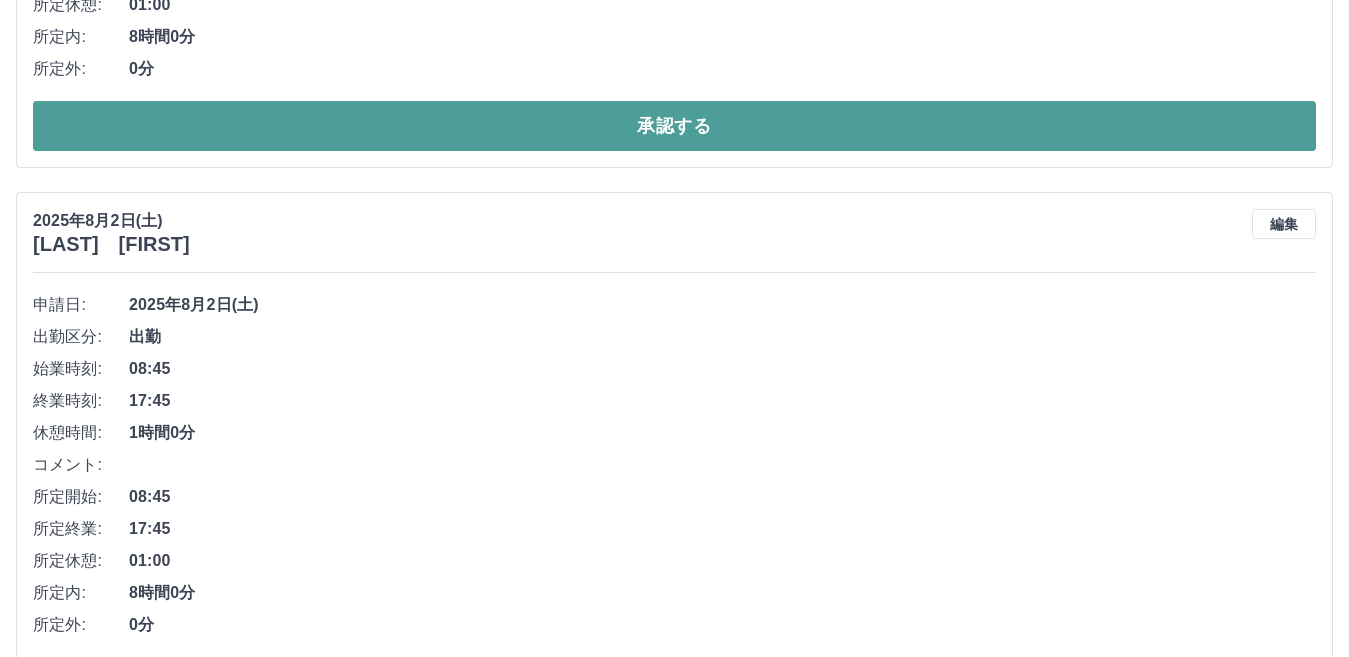 click on "承認する" at bounding box center [674, 126] 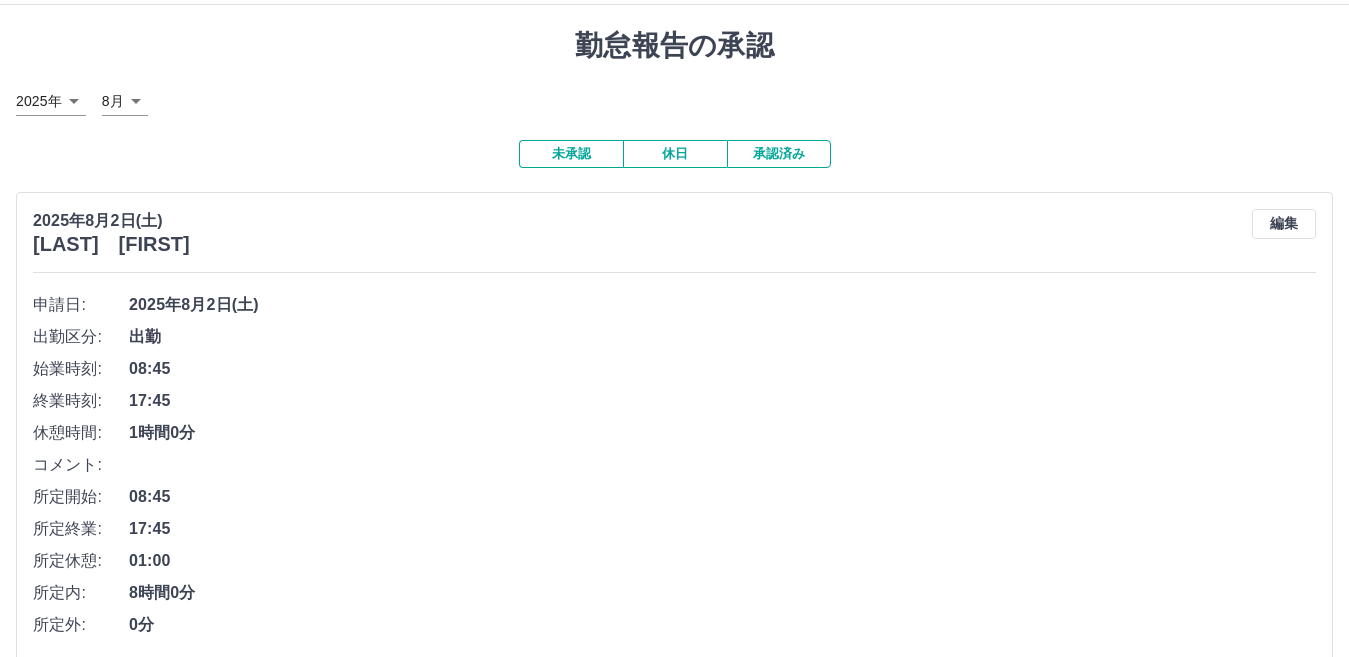 scroll, scrollTop: 644, scrollLeft: 0, axis: vertical 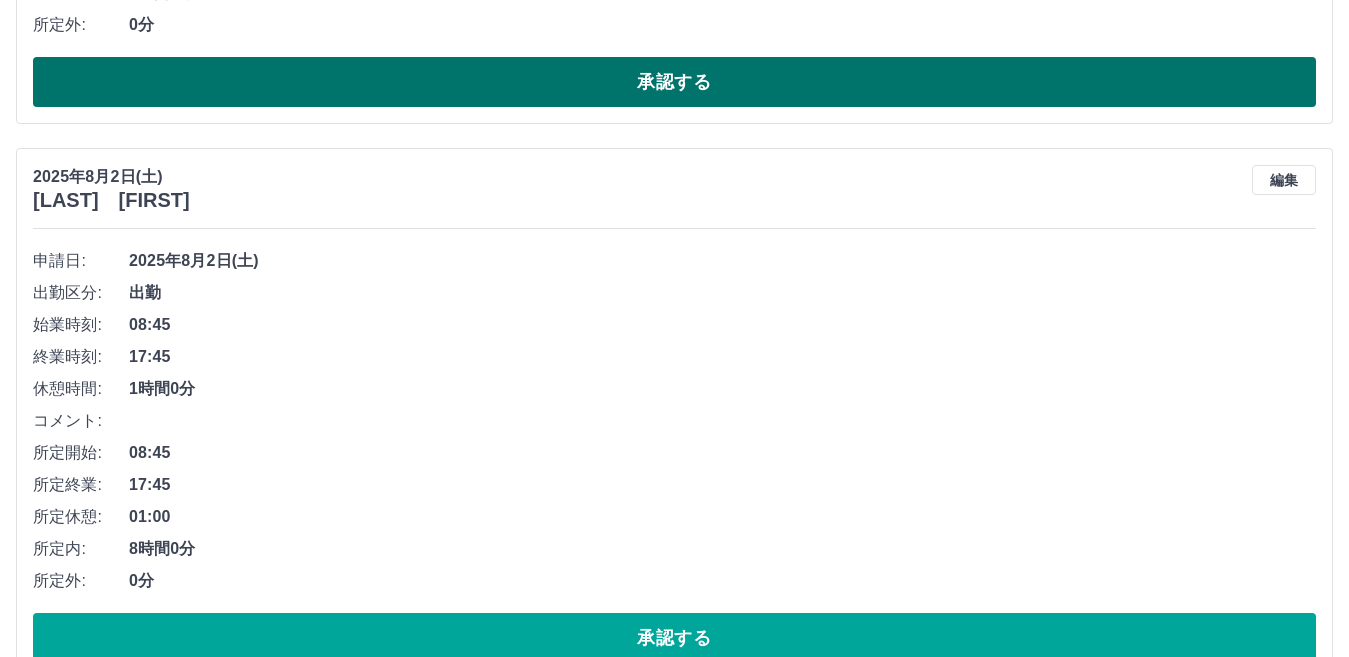 click on "承認する" at bounding box center (674, 82) 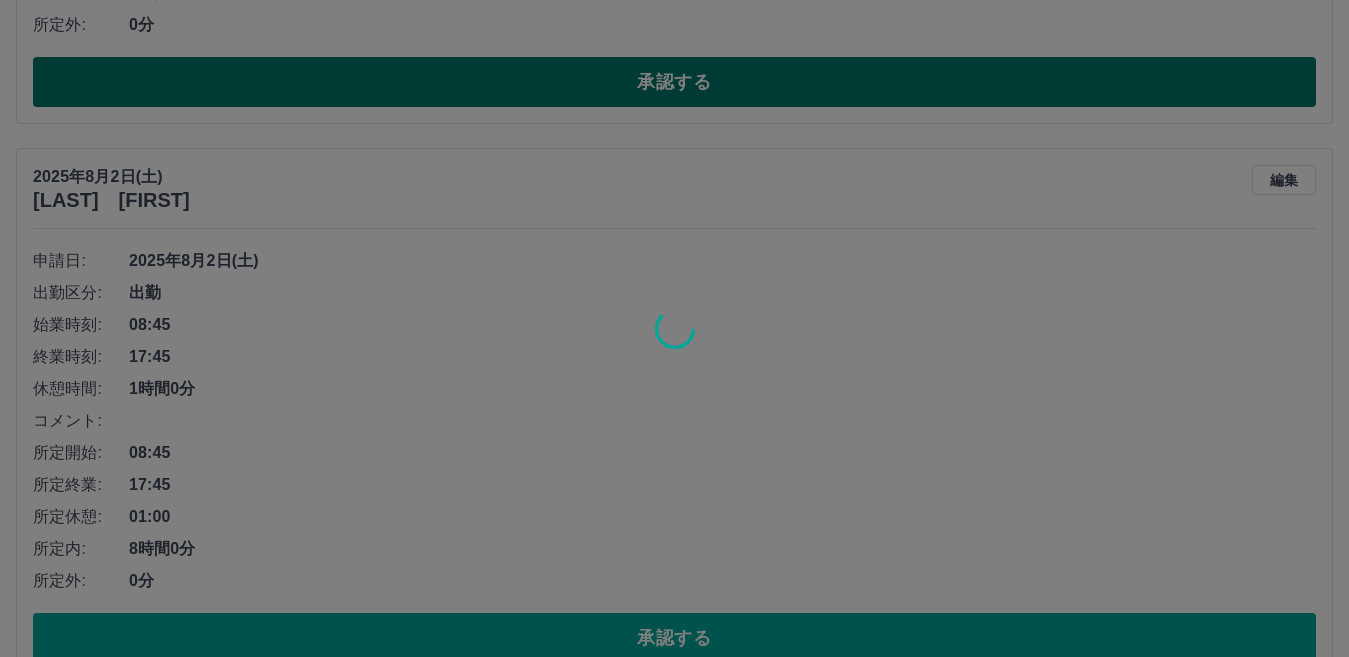 scroll, scrollTop: 88, scrollLeft: 0, axis: vertical 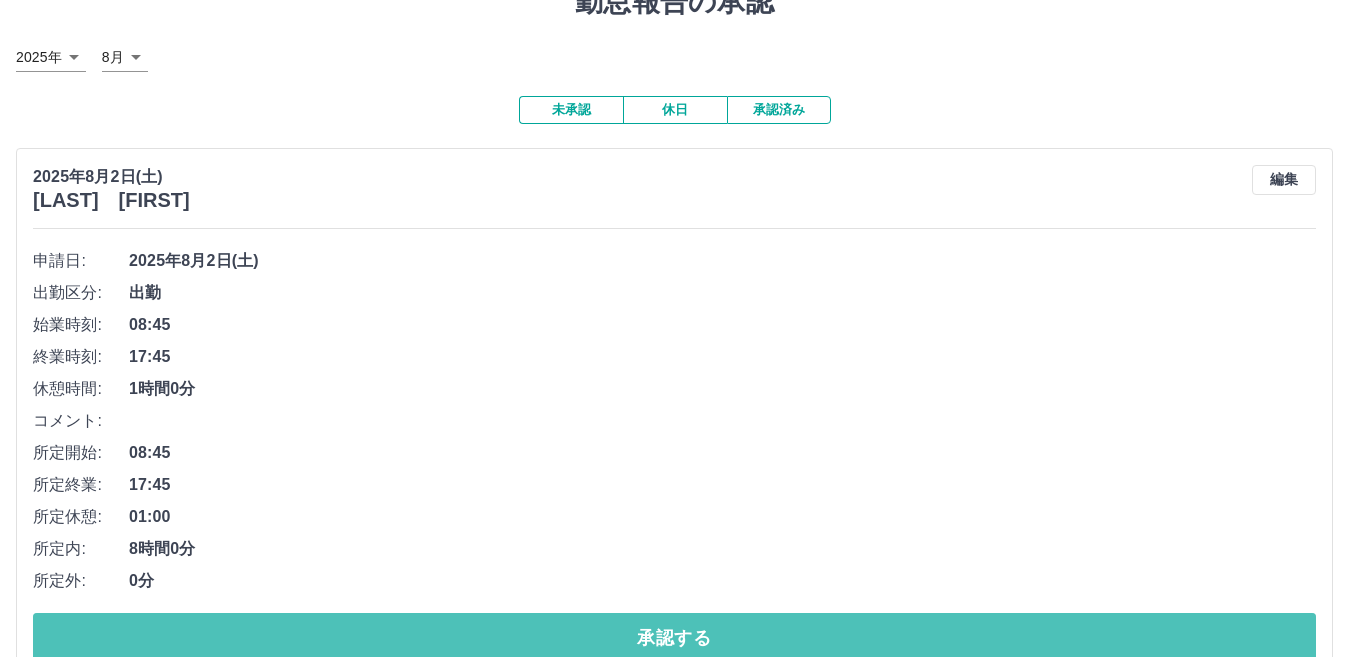 drag, startPoint x: 678, startPoint y: 640, endPoint x: 650, endPoint y: 589, distance: 58.18075 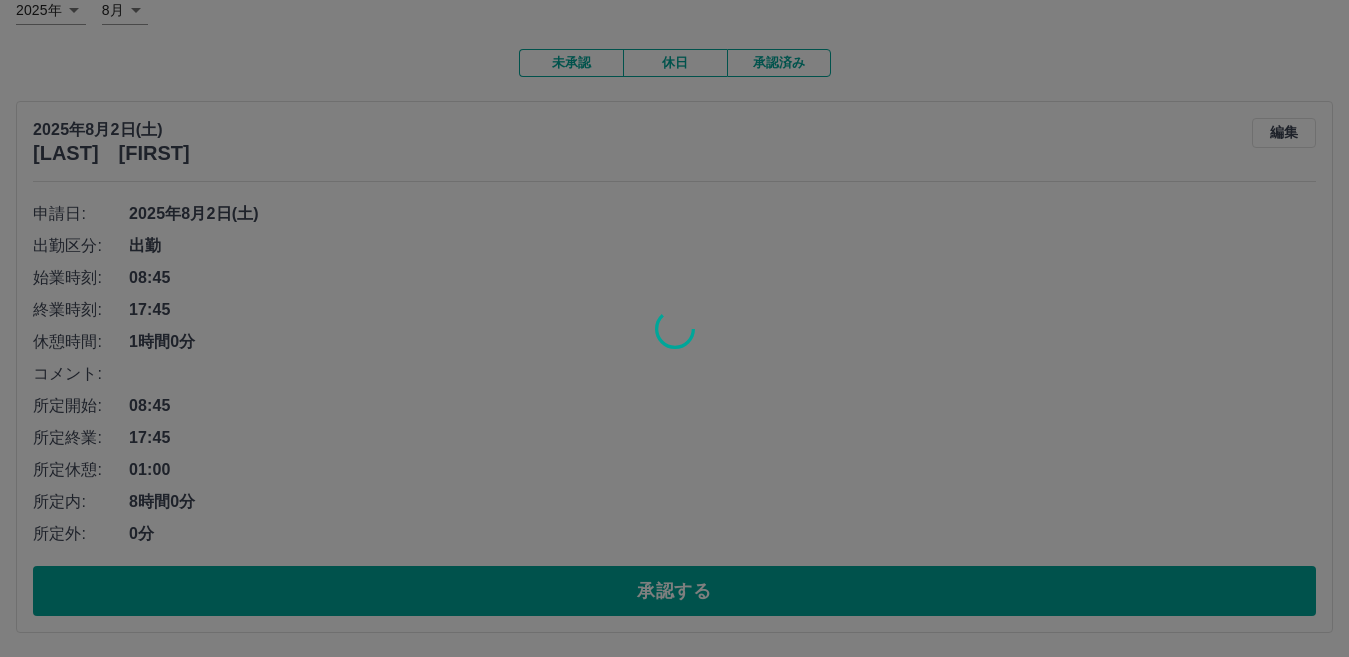 scroll, scrollTop: 0, scrollLeft: 0, axis: both 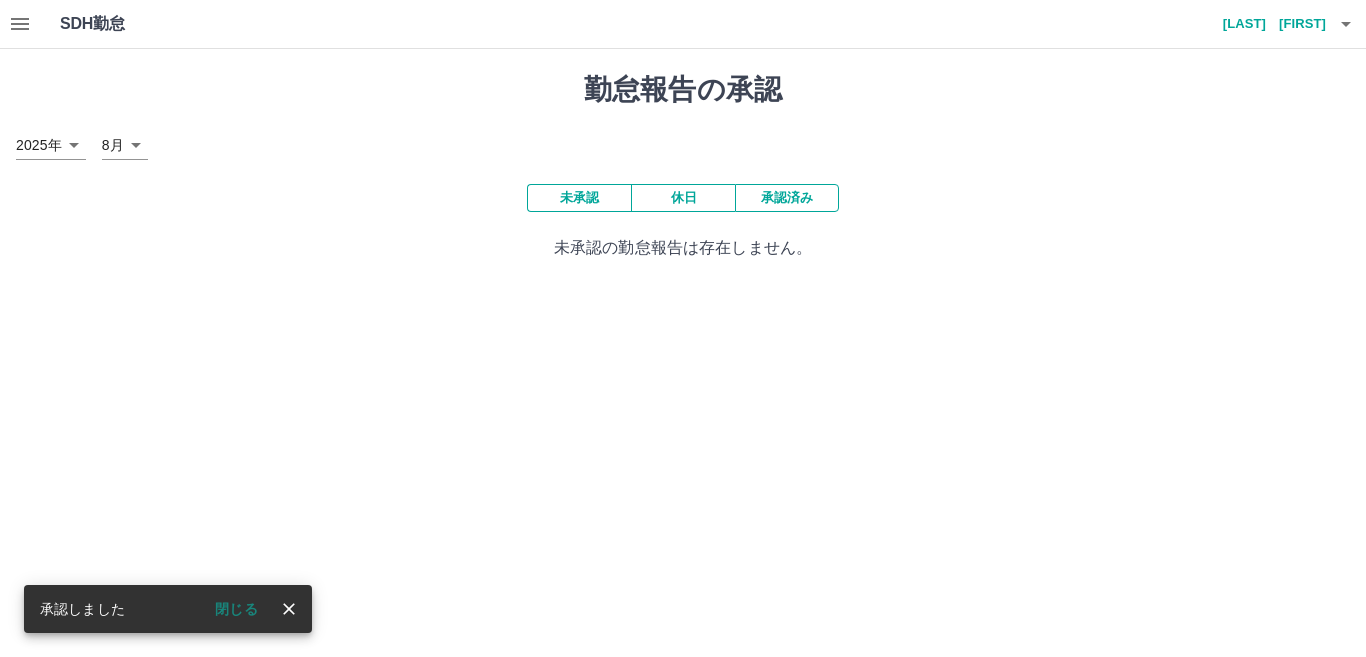 click on "承認済み" at bounding box center [787, 198] 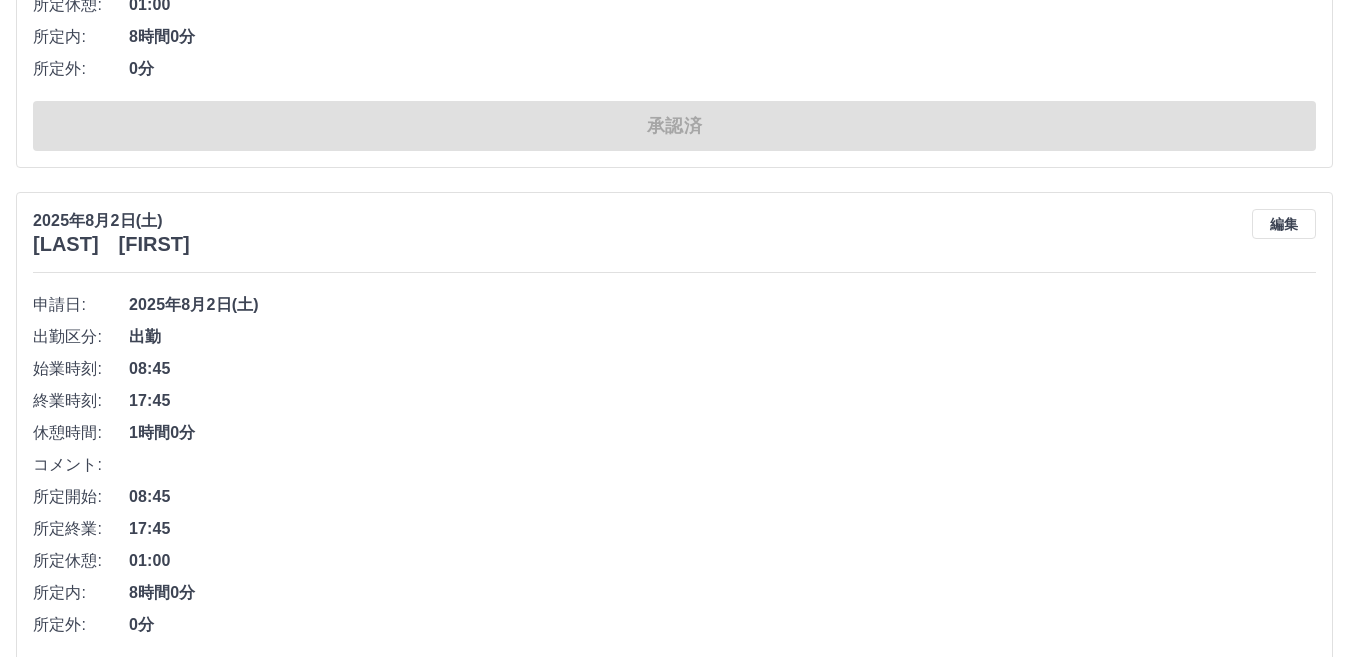 scroll, scrollTop: 0, scrollLeft: 0, axis: both 